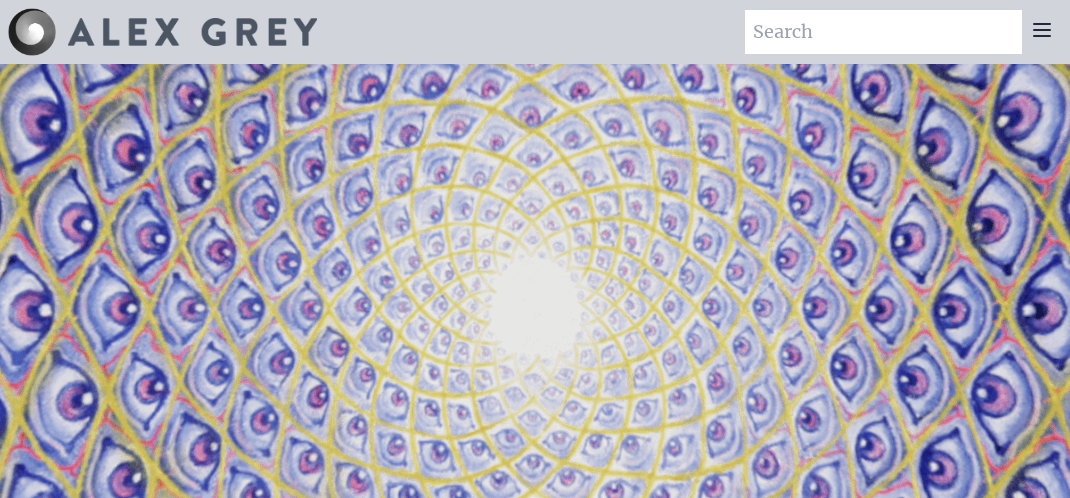 scroll, scrollTop: 0, scrollLeft: 0, axis: both 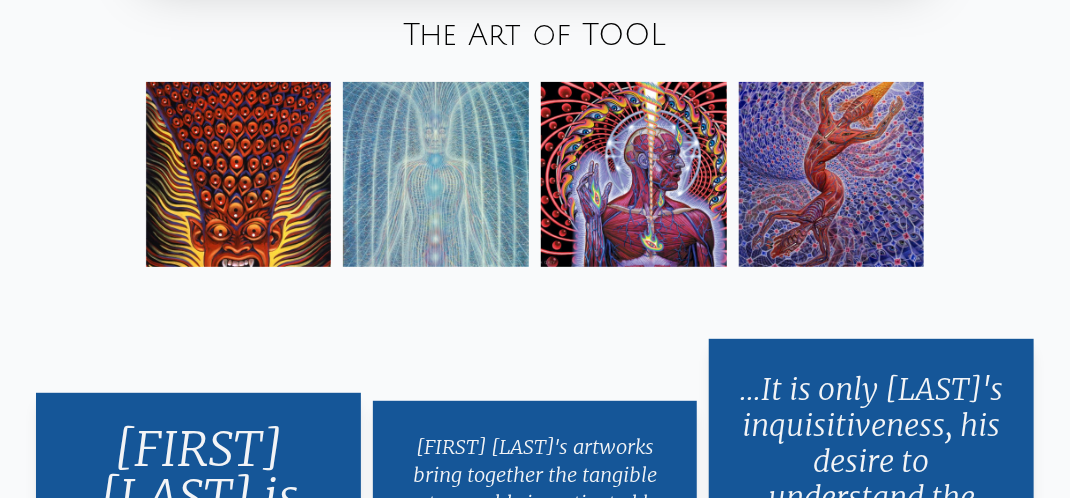 click at bounding box center [634, 175] 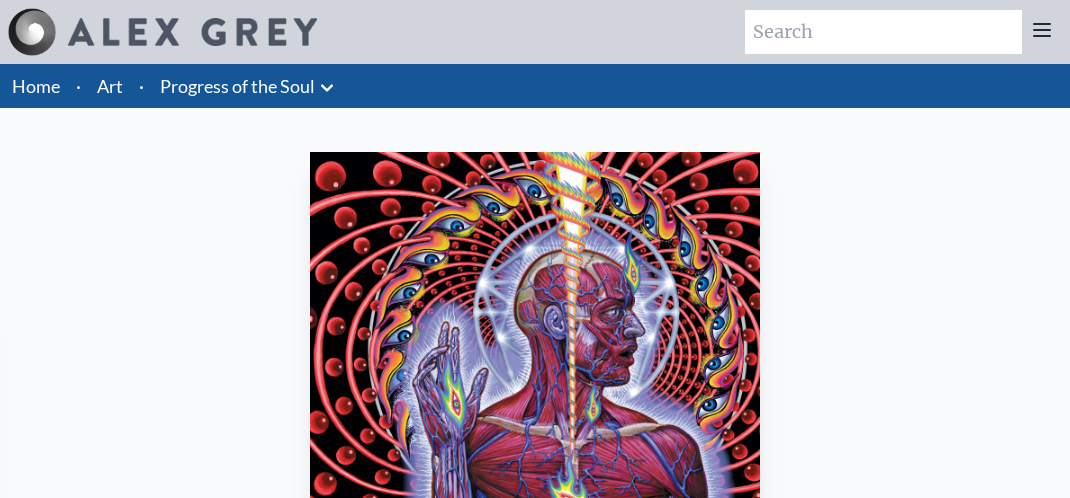scroll, scrollTop: 154, scrollLeft: 0, axis: vertical 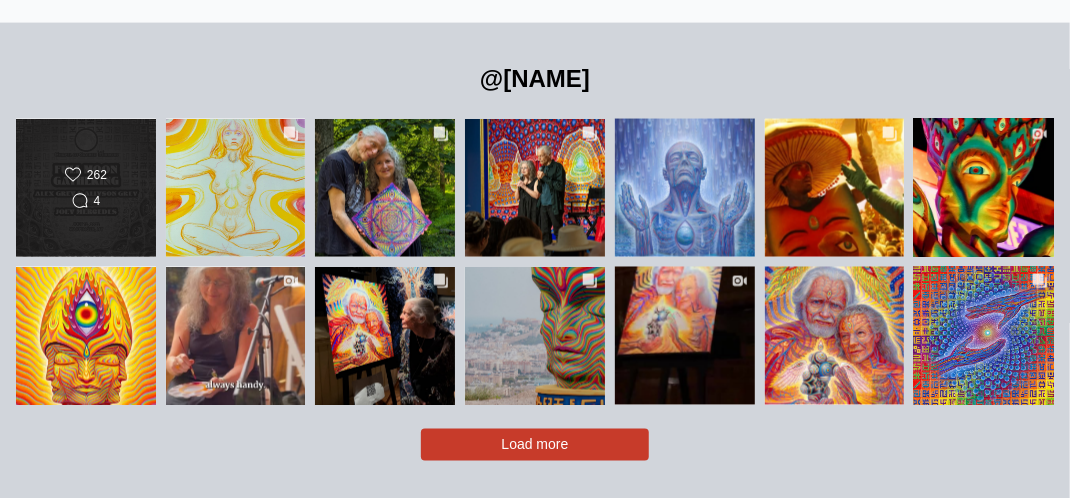 click on "Comments Count
4" at bounding box center [85, 201] 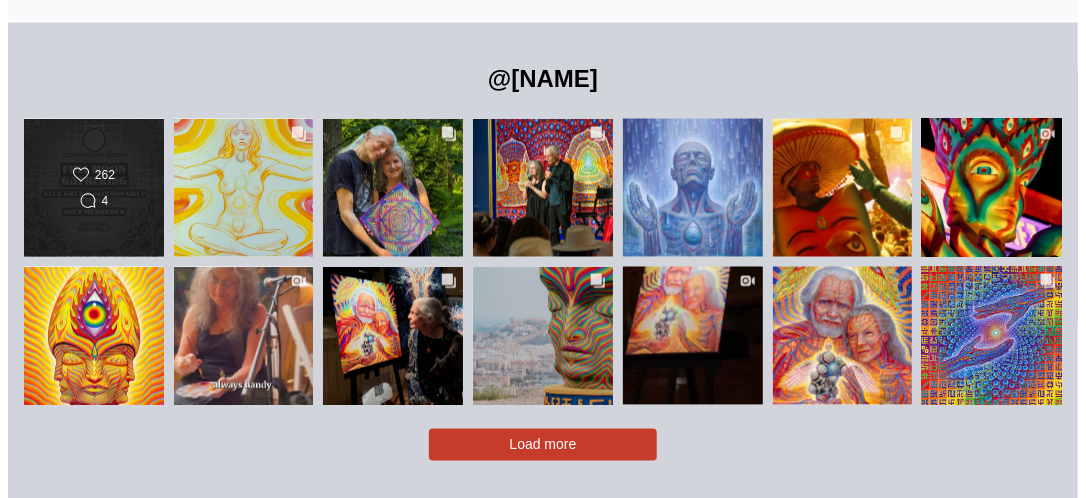scroll, scrollTop: 3719, scrollLeft: 0, axis: vertical 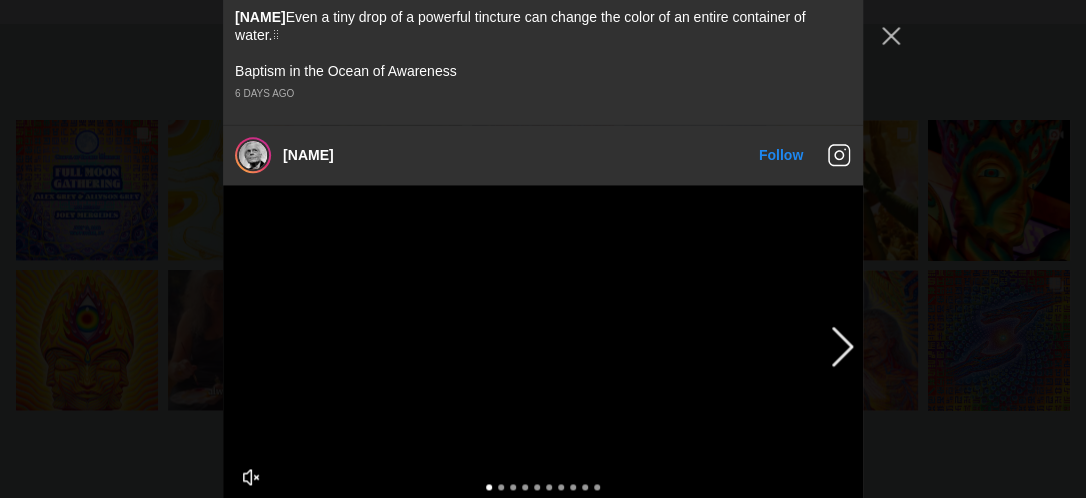 drag, startPoint x: 449, startPoint y: 391, endPoint x: 360, endPoint y: 280, distance: 142.27438 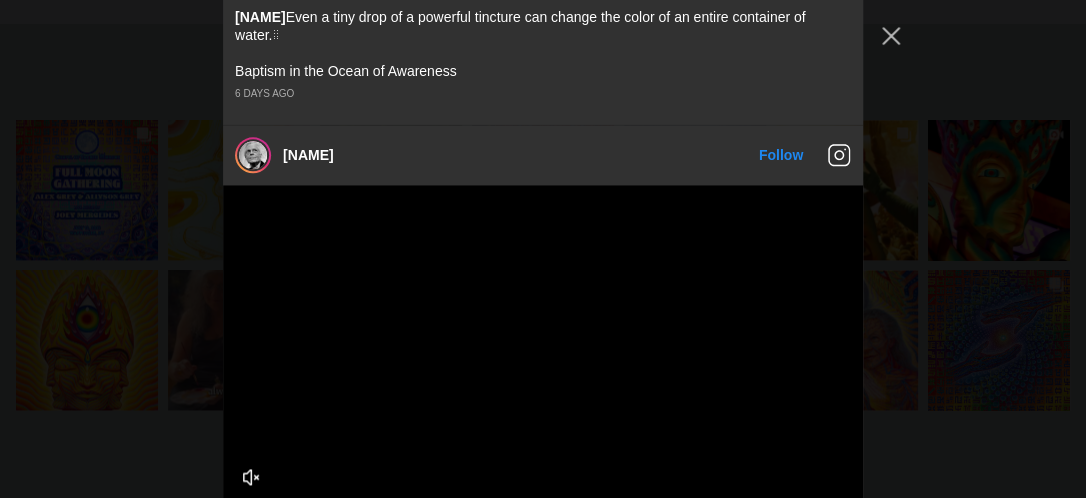 drag, startPoint x: 360, startPoint y: 280, endPoint x: 930, endPoint y: 268, distance: 570.1263 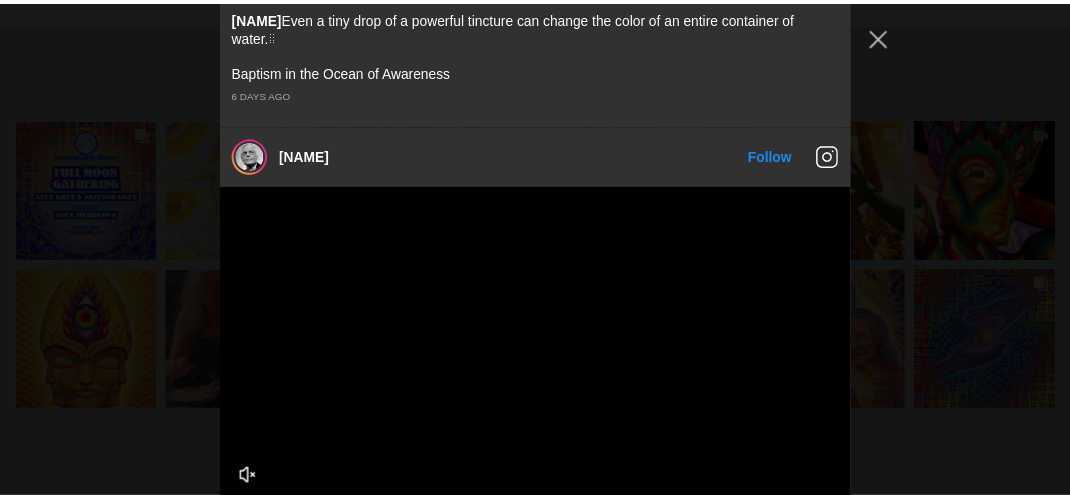 scroll, scrollTop: 3743, scrollLeft: 0, axis: vertical 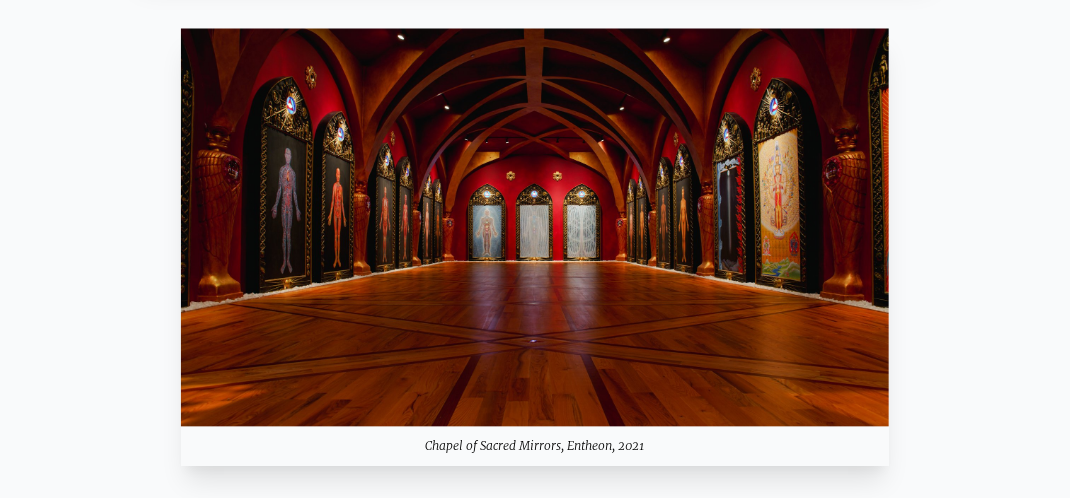 drag, startPoint x: 655, startPoint y: 448, endPoint x: 424, endPoint y: 446, distance: 231.00865 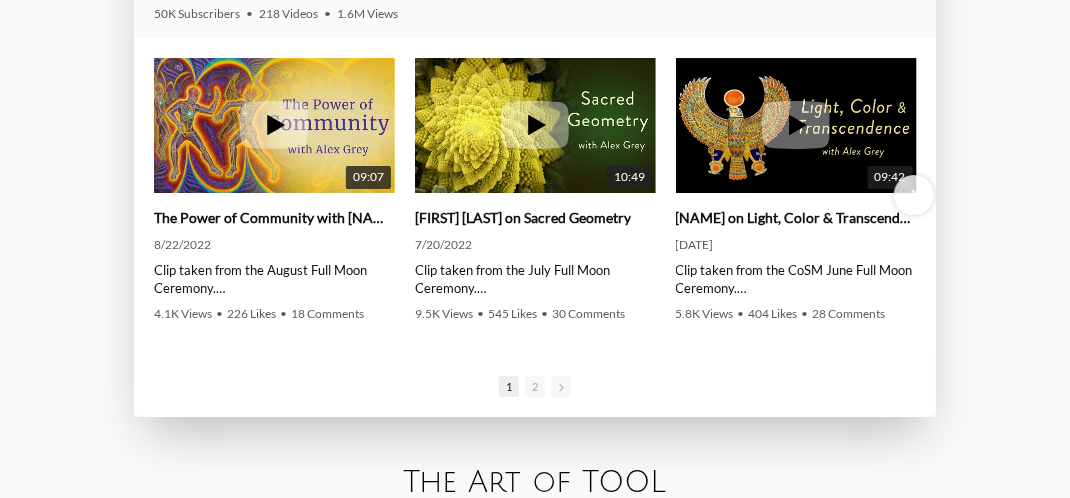 scroll, scrollTop: 2424, scrollLeft: 0, axis: vertical 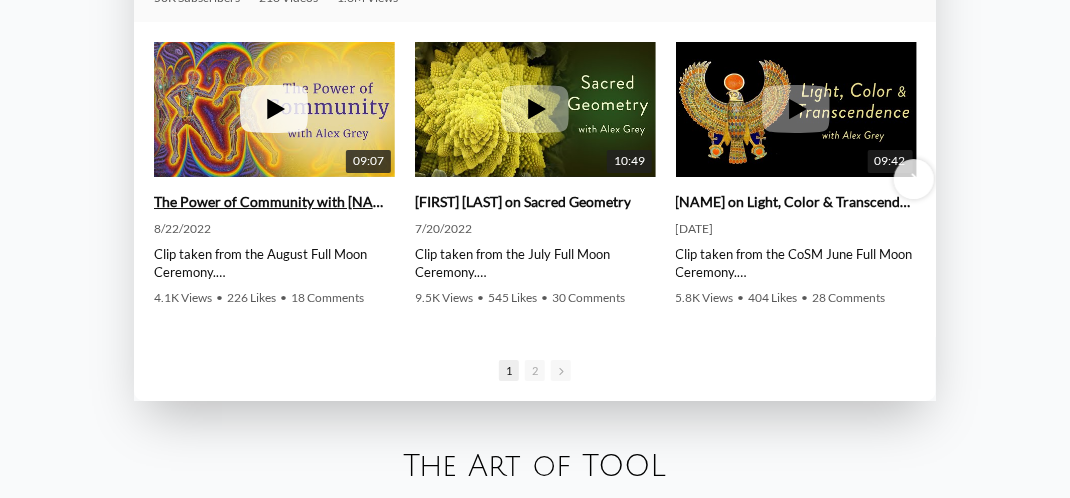 click at bounding box center (274, 109) 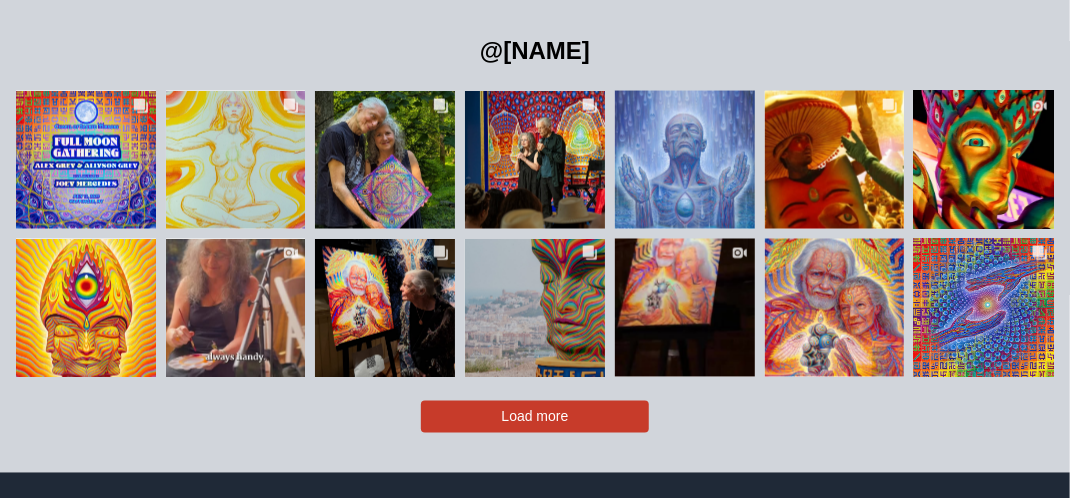 scroll, scrollTop: 3747, scrollLeft: 0, axis: vertical 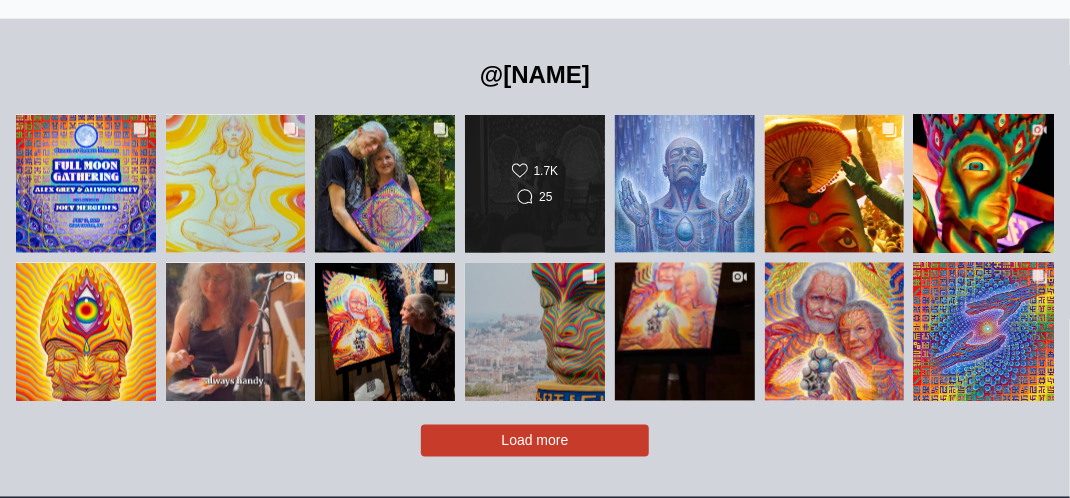 click on "1.7K" at bounding box center [546, 171] 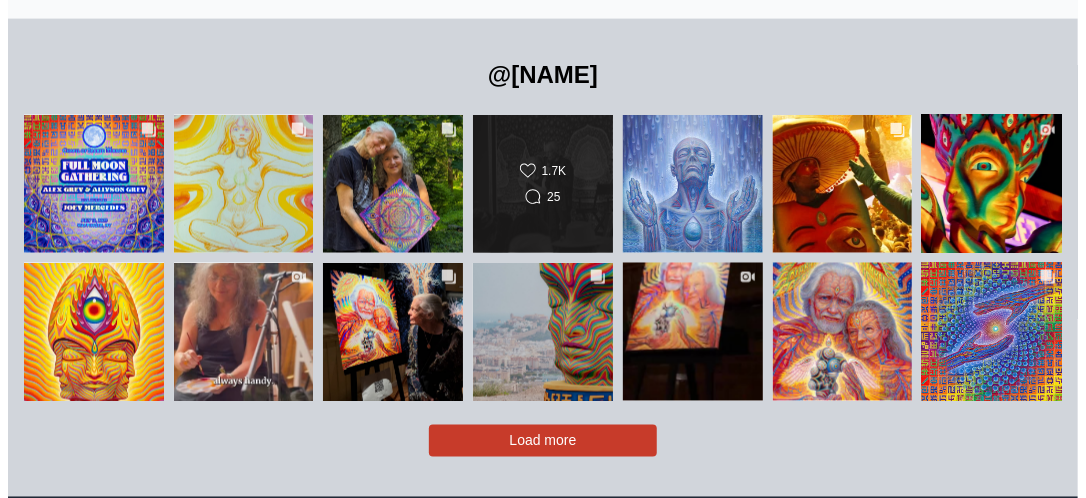 scroll, scrollTop: 3723, scrollLeft: 0, axis: vertical 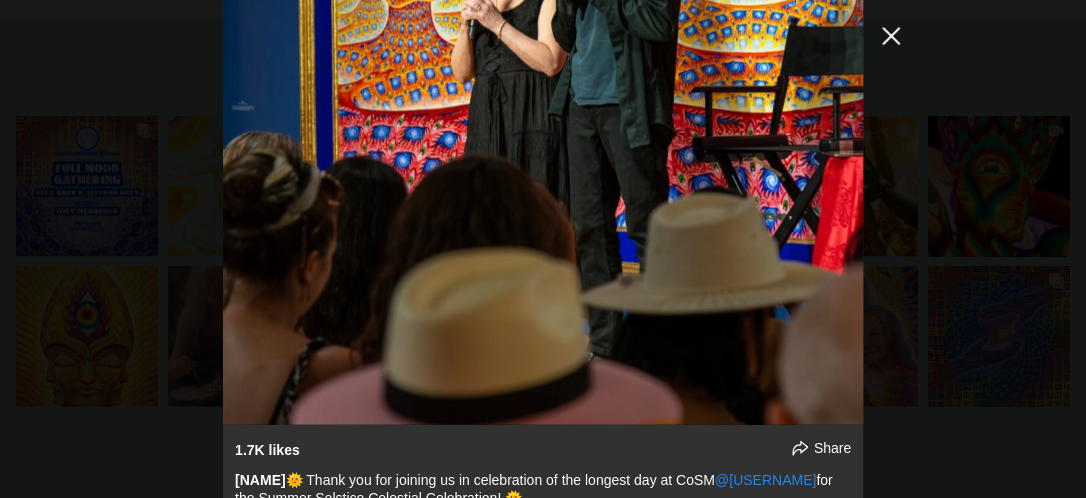 click at bounding box center [891, 36] 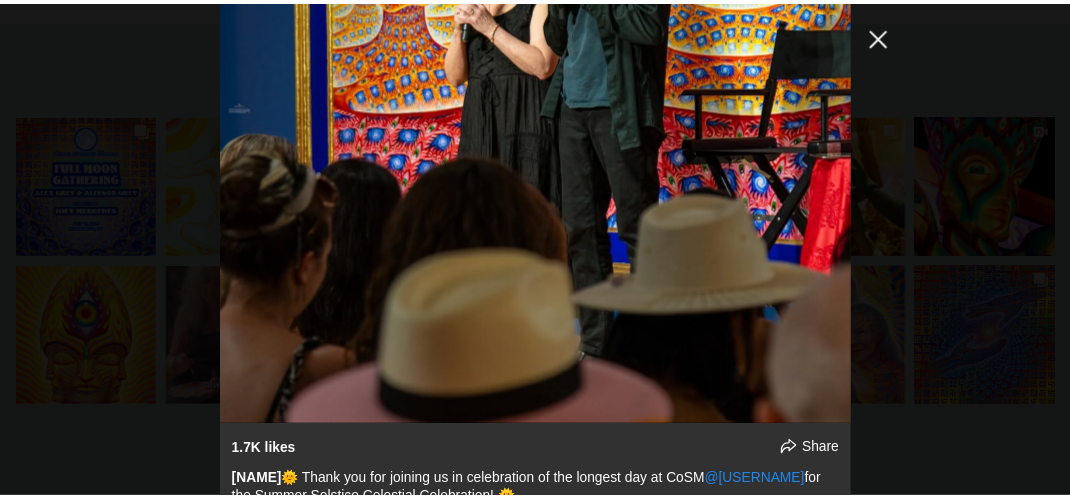 scroll, scrollTop: 3747, scrollLeft: 0, axis: vertical 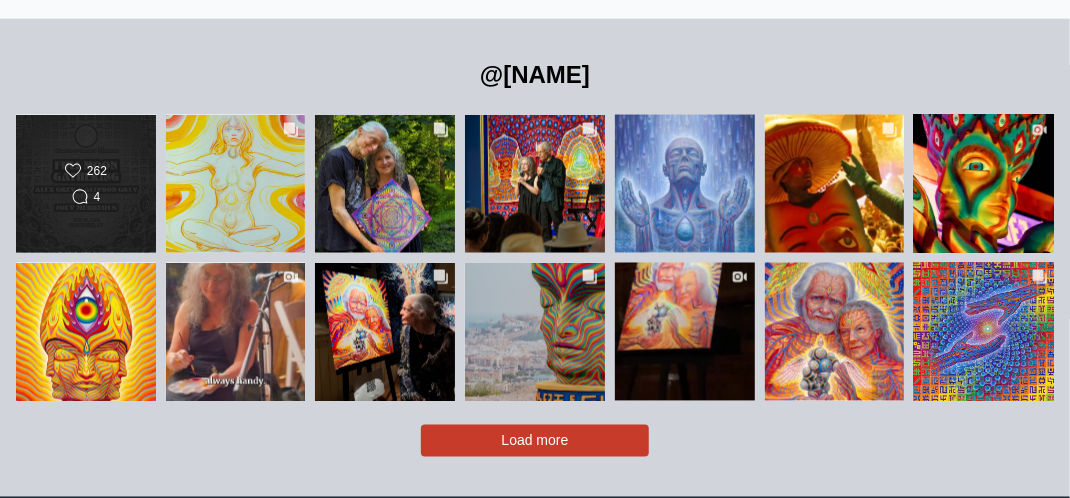 click on "Comments Count" at bounding box center (80, 197) 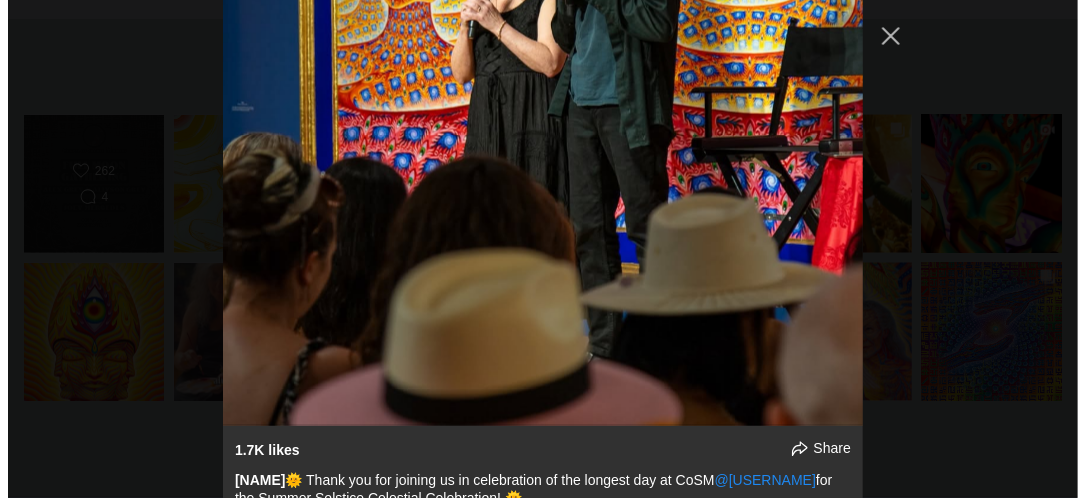 scroll, scrollTop: 3723, scrollLeft: 0, axis: vertical 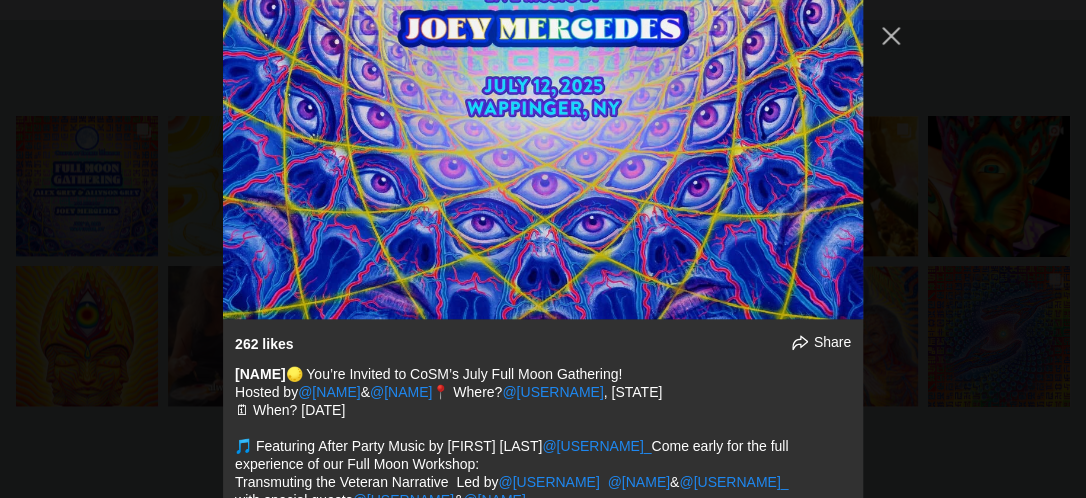click on "Share" at bounding box center (832, 342) 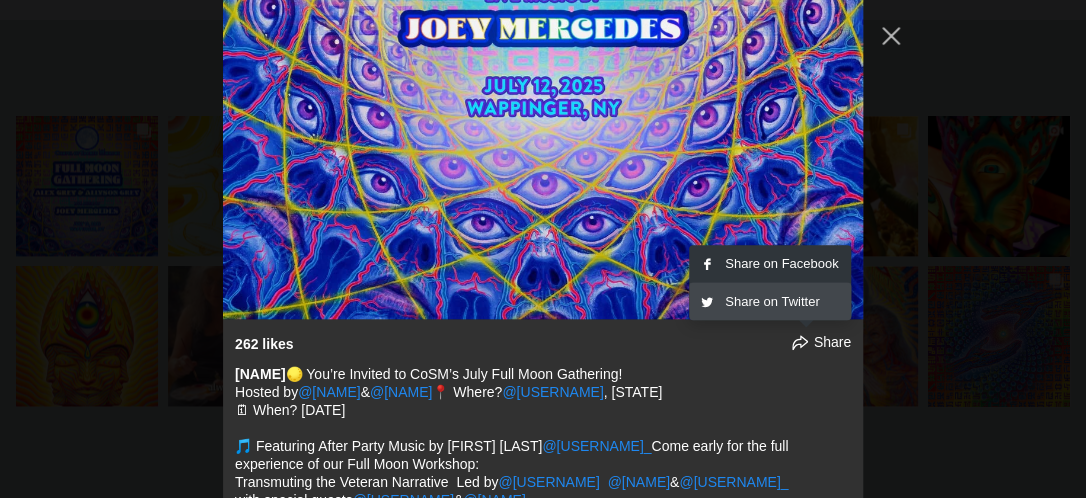 click on "Share on Twitter" at bounding box center (781, 263) 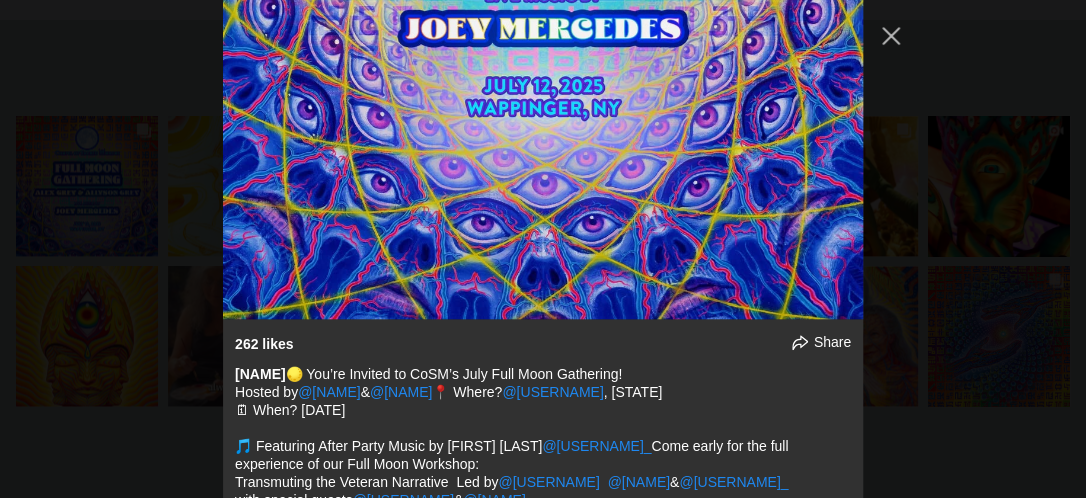 click on "alexgreycosm
Follow" at bounding box center [543, 249] 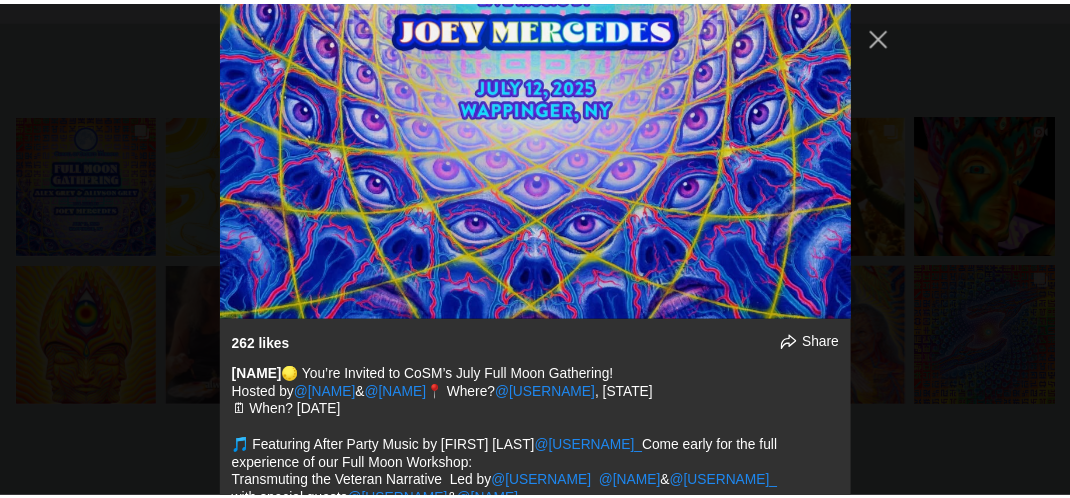 scroll, scrollTop: 3747, scrollLeft: 0, axis: vertical 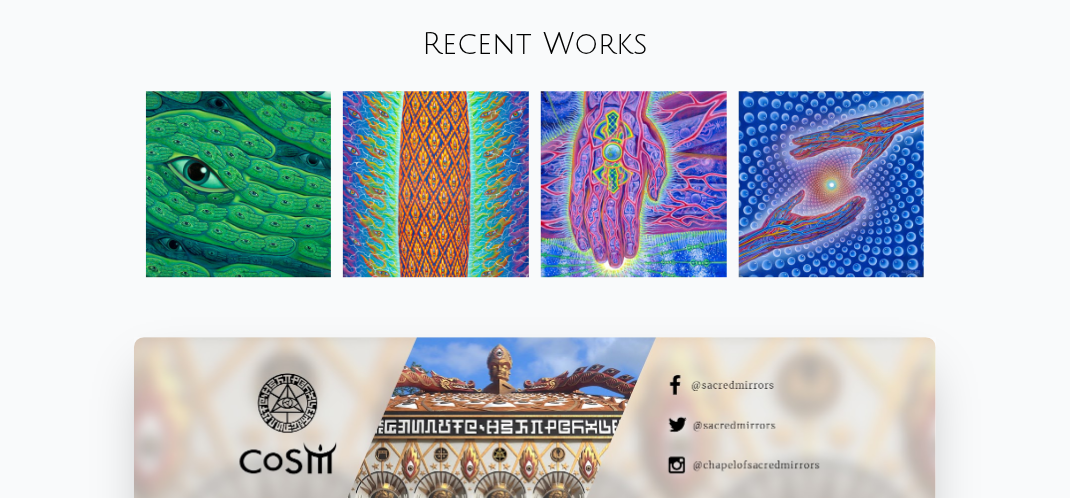 click at bounding box center [832, 184] 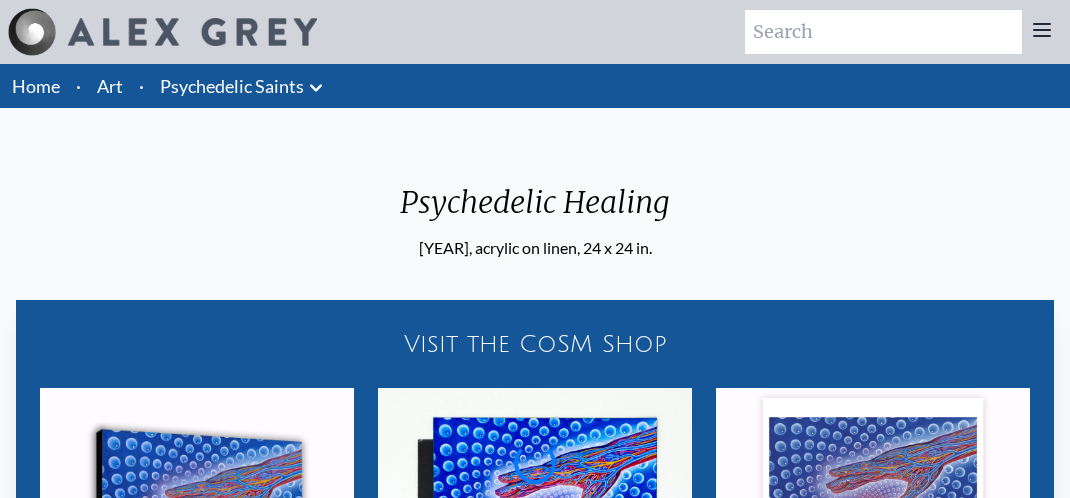 scroll, scrollTop: 0, scrollLeft: 0, axis: both 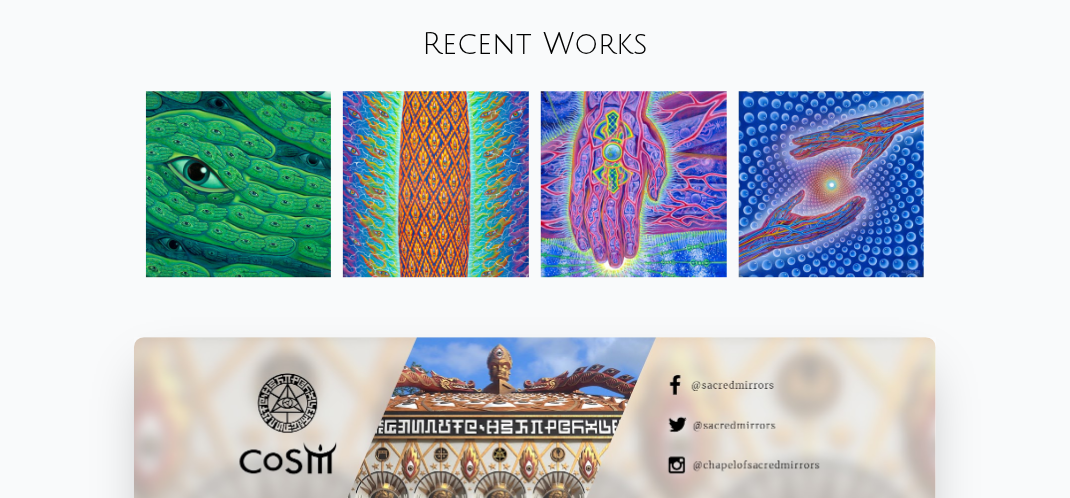 click at bounding box center (634, 184) 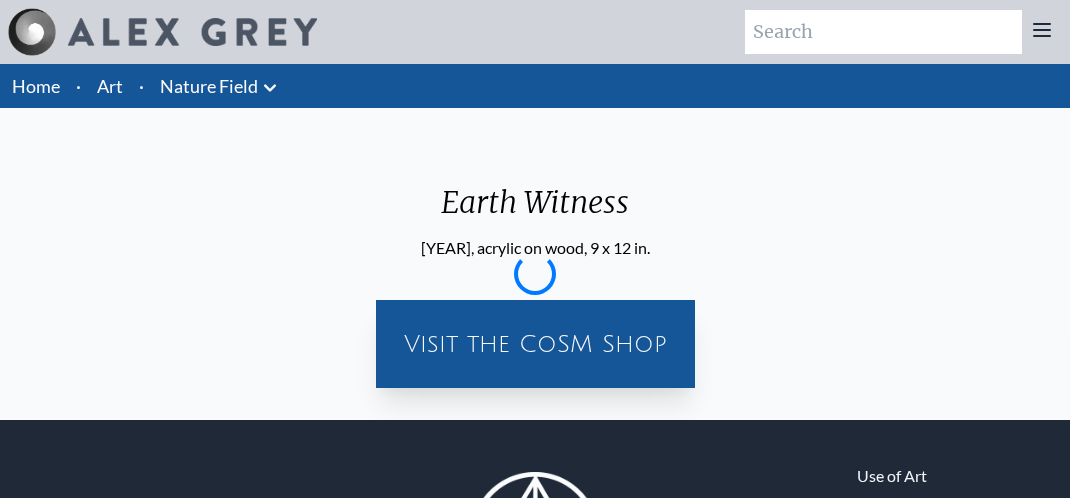 scroll, scrollTop: 0, scrollLeft: 0, axis: both 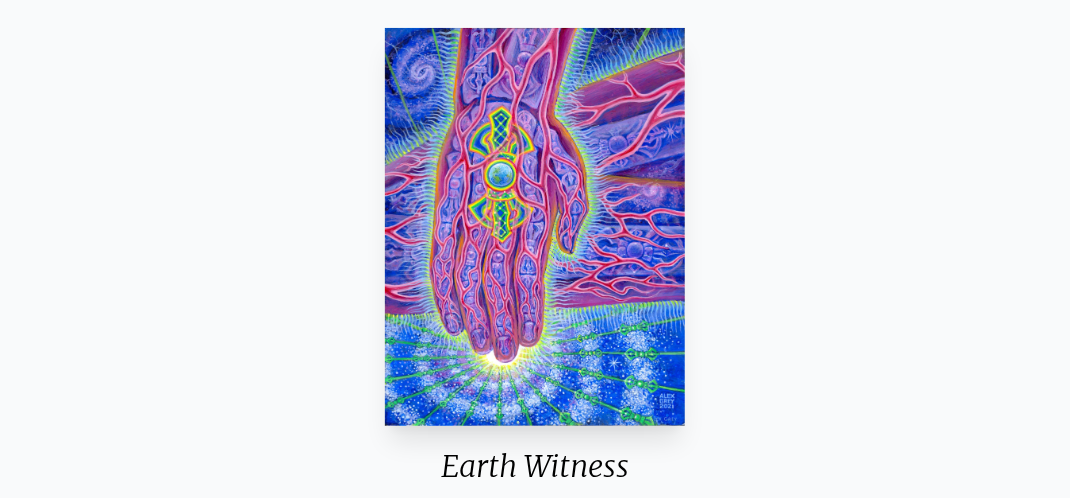 click on "Earth Witness
2021,  acrylic on wood, 9 x 12 in.
Visit the CoSM Shop" at bounding box center (535, 344) 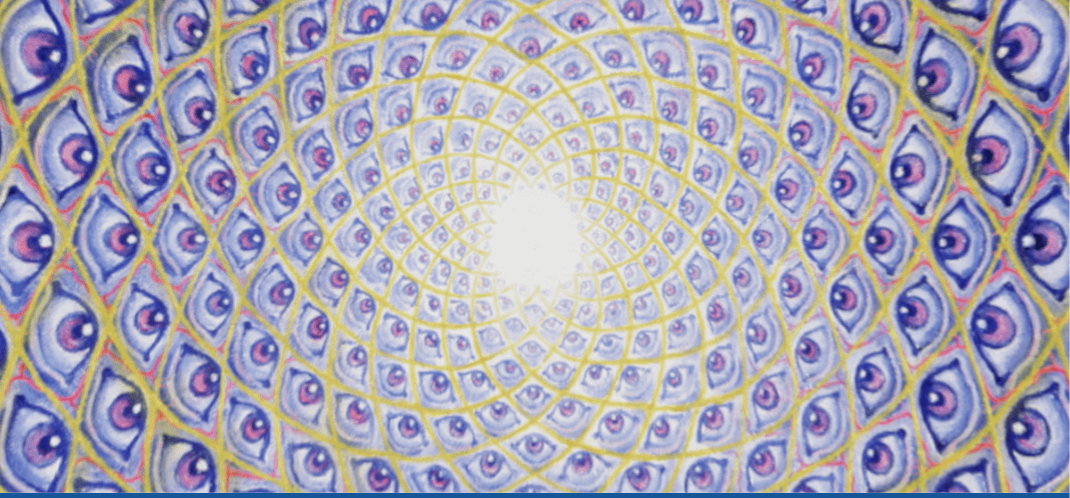 scroll, scrollTop: 109, scrollLeft: 0, axis: vertical 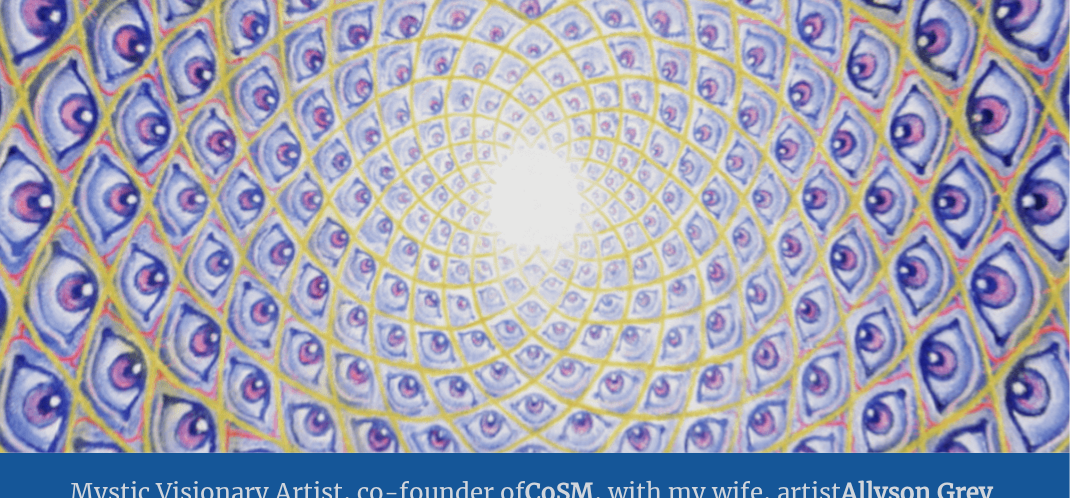 drag, startPoint x: 504, startPoint y: 270, endPoint x: 368, endPoint y: 241, distance: 139.05754 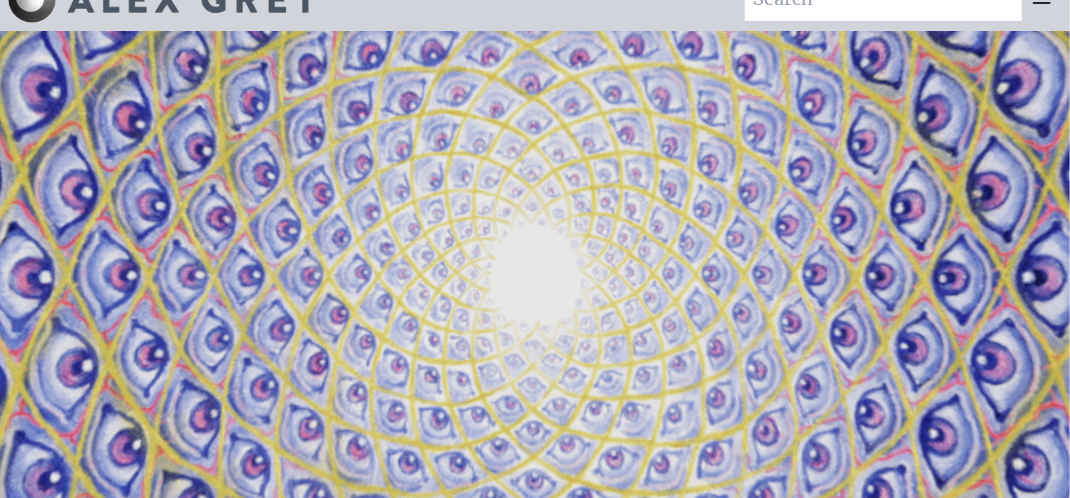scroll, scrollTop: 49, scrollLeft: 0, axis: vertical 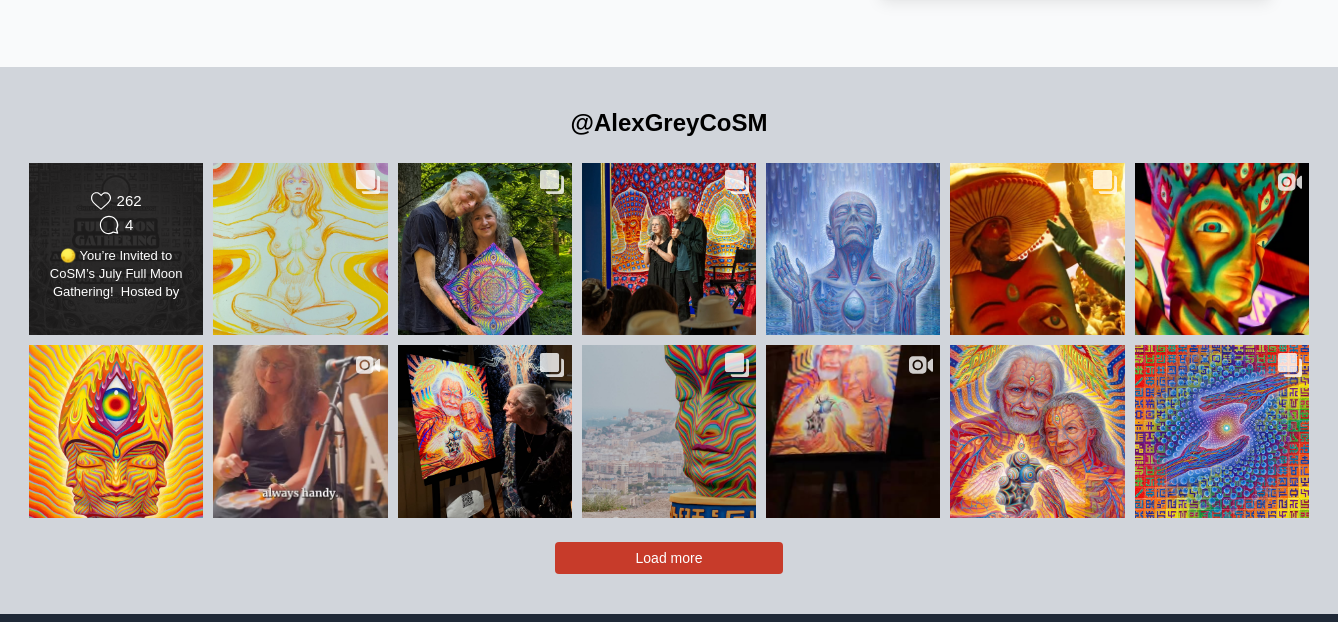 click on "Likes Count
262
Comments Count
4
🌕 You’re Invited to CoSM’s July Full Moon Gathering!  Hosted by @alexgreycosm & @allysongreycosm  📍 Where? @chapelofsacredmirrors , NY 🗓 When? July 12  🎵 Featuring After Party Music by Joey Mercedes  @joey_mercedes_   Come early for the full experience of our Full Moon Workshop:   Transmuting the Veteran Narrative  Led by @Visionaryveterans  @Veronikarose.art & @cp_Flow_ with special guests @burgandyviscosi  & @the1sam__juan  See you there! 💕  Secure your tickets: 🔗 in @chapelofsacredmirrors bio" at bounding box center (116, 249) 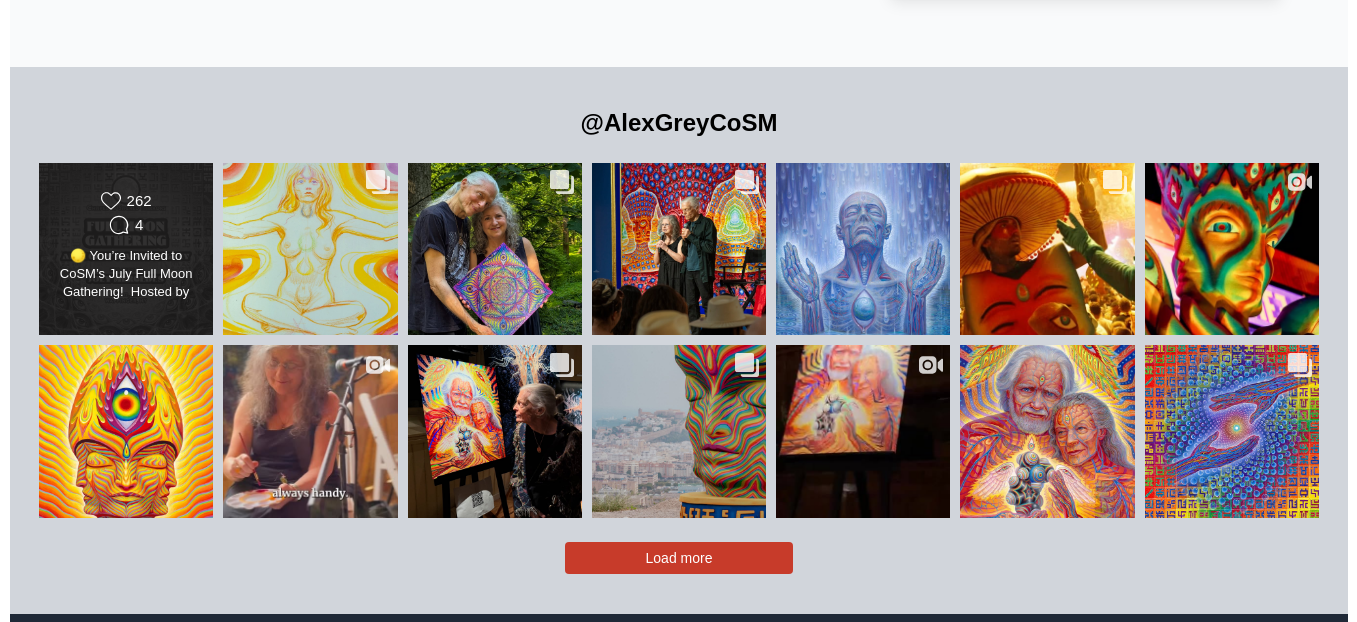 scroll, scrollTop: 4081, scrollLeft: 0, axis: vertical 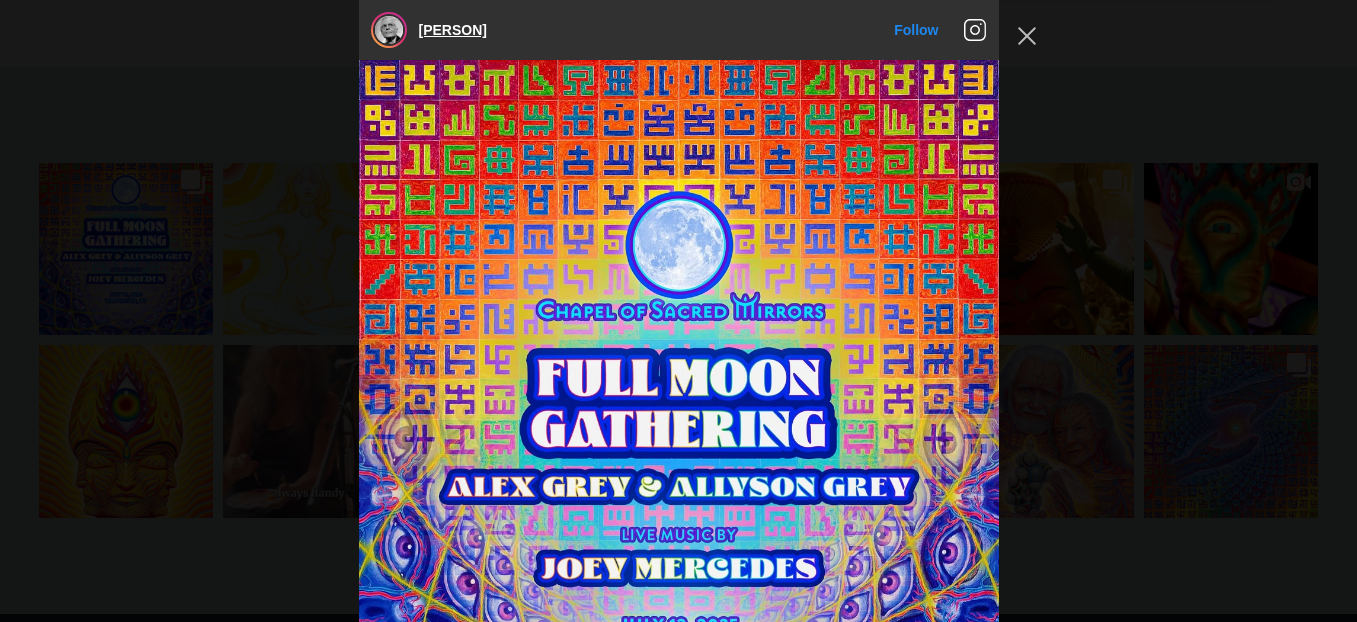 click on "alexgreycosm" at bounding box center (453, 30) 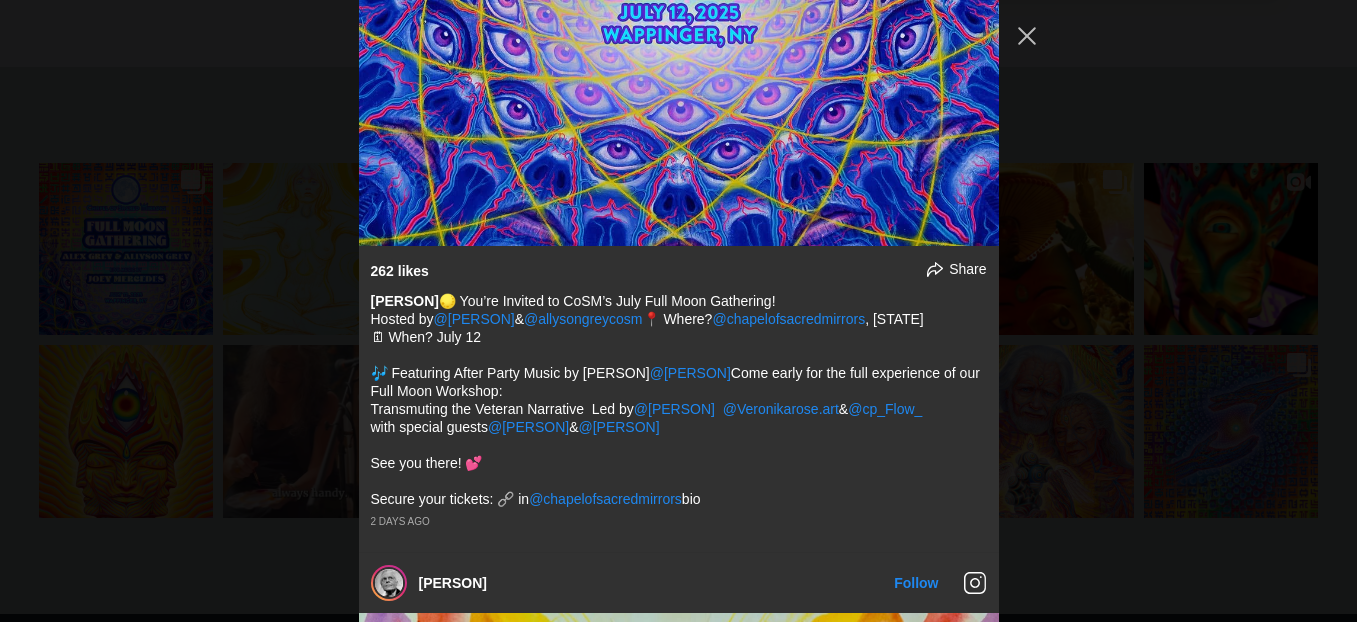 scroll, scrollTop: 648, scrollLeft: 0, axis: vertical 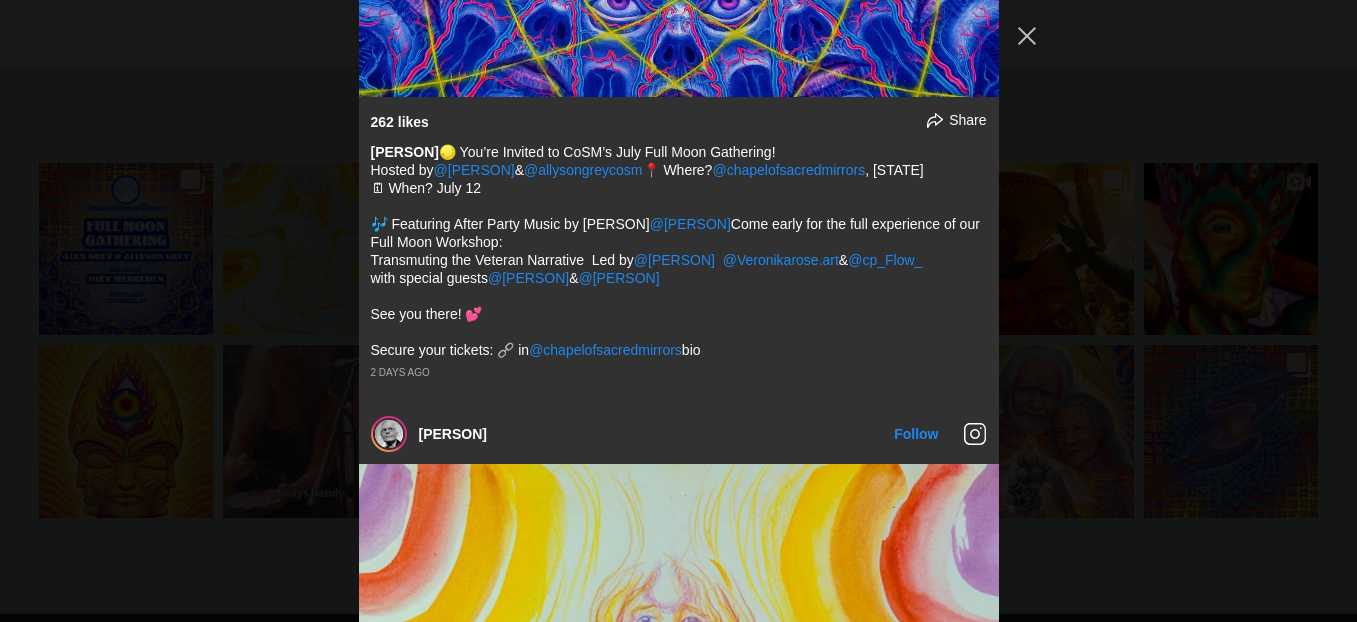 drag, startPoint x: 753, startPoint y: 347, endPoint x: 360, endPoint y: 145, distance: 441.87442 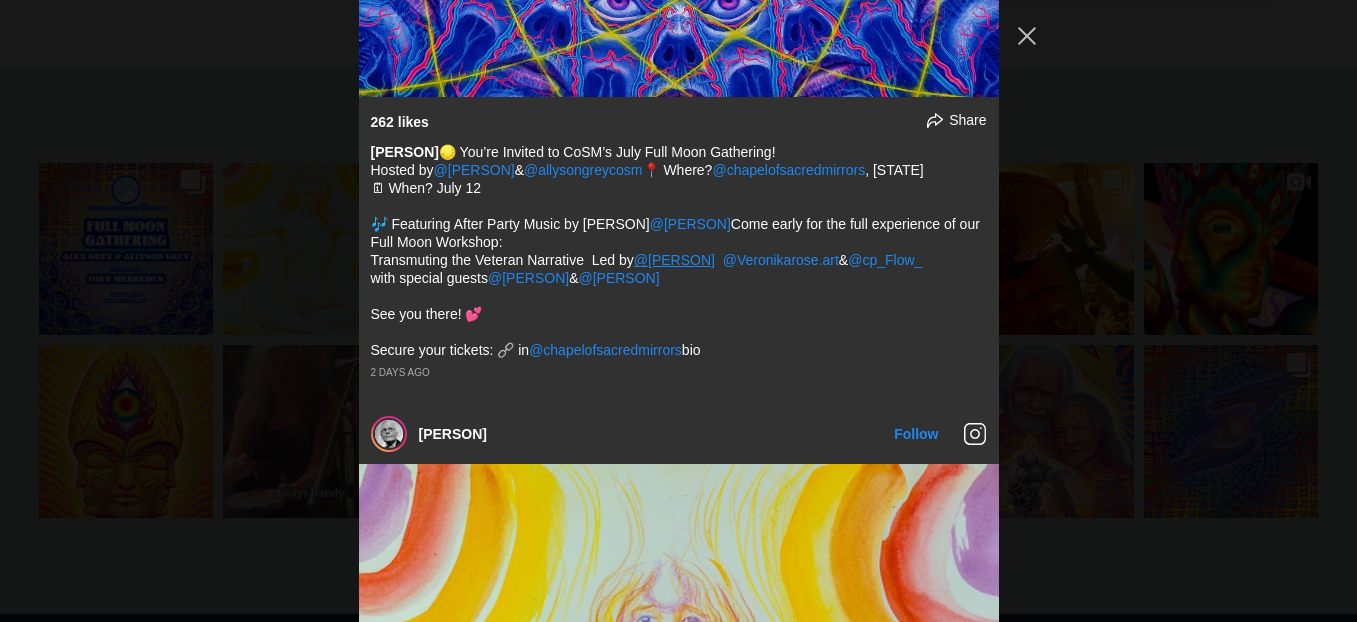 copy on "alexgreycosm
🌕 You’re Invited to CoSM’s July Full Moon Gathering!  Hosted by  @alexgreycosm  &  @allysongreycosm   📍 Where?  @chapelofsacredmirrors  , NY 🗓 When? July 12 🎵 Featuring After Party Music by Joey Mercedes   @joey_mercedes_    Come early for the full experience of our Full Moon Workshop:   Transmuting the Veteran Narrative  Led by  @Visionaryveterans    @Veronikarose.art  &  @cp_Flow_ with special guests  @burgandyviscosi   &  @the1sam__juan See you there! 💕 Secure your tickets: 🔗 in  @chapelofsacredmirrors  bio" 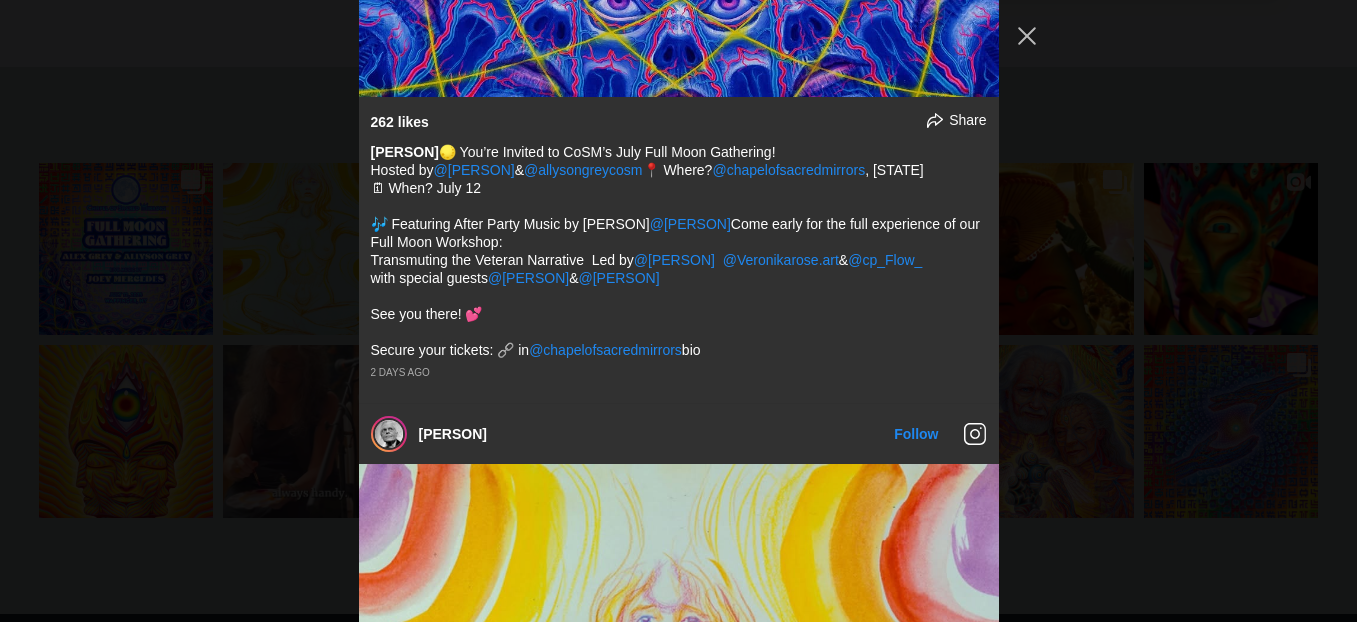 click on "alexgreycosm
Follow" at bounding box center [678, 311] 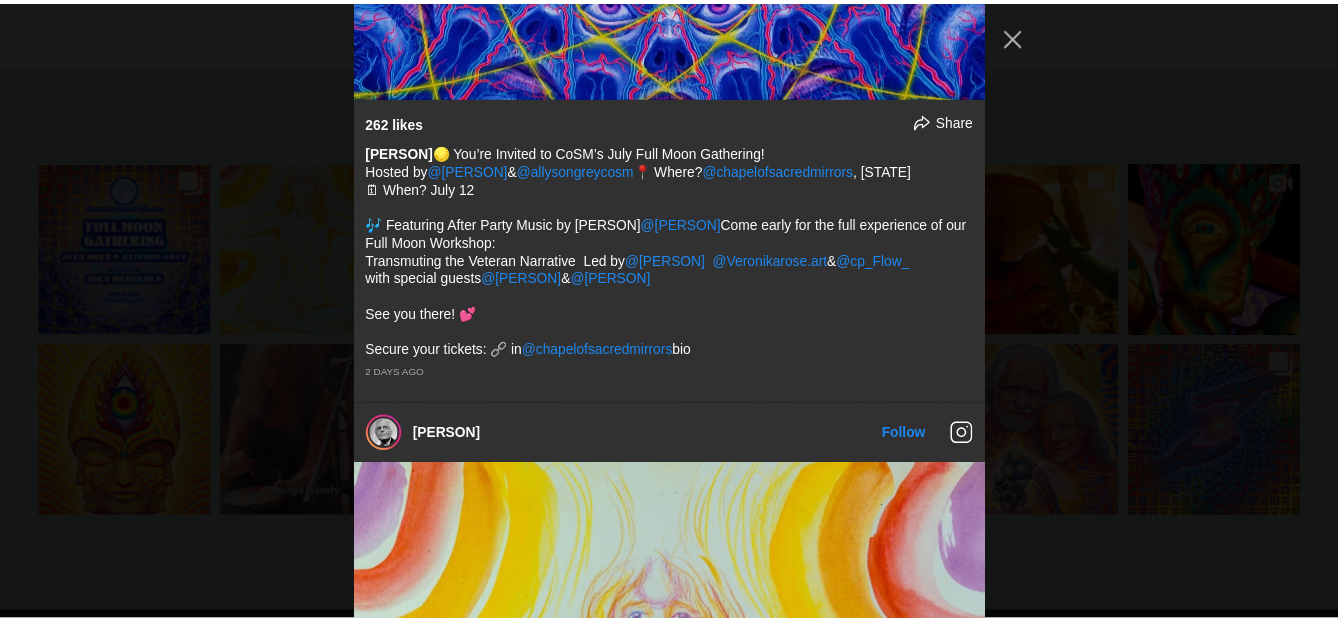 scroll, scrollTop: 4066, scrollLeft: 0, axis: vertical 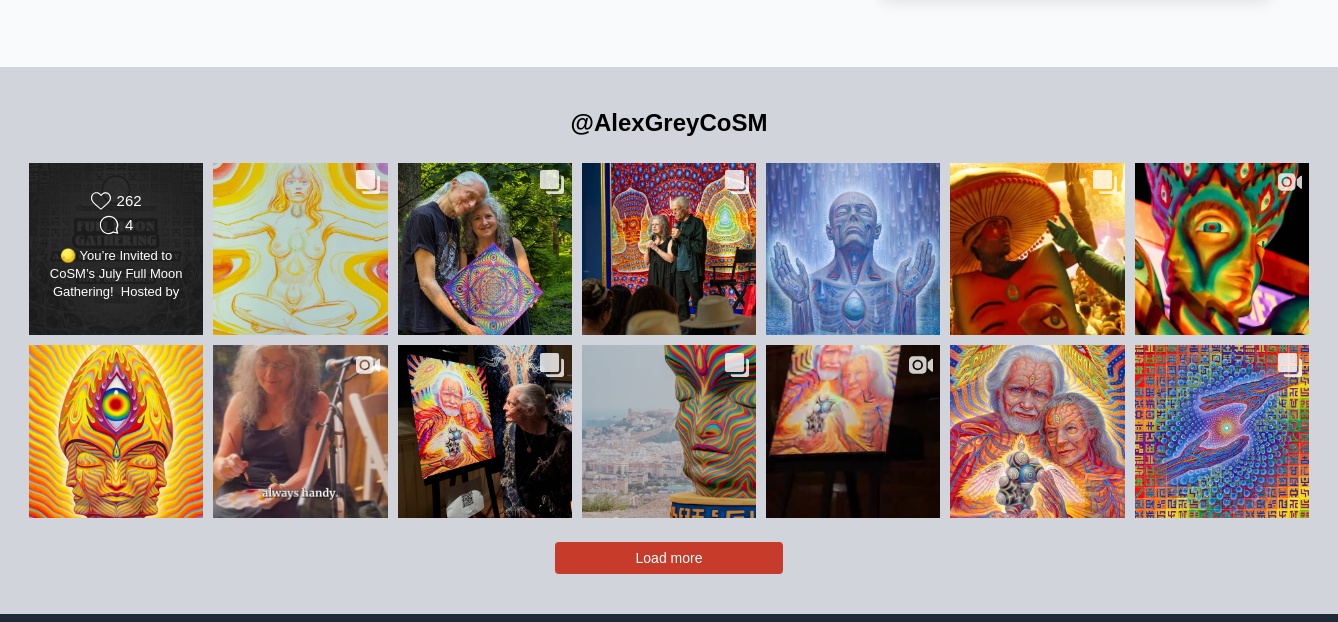 click on "4" at bounding box center [129, 225] 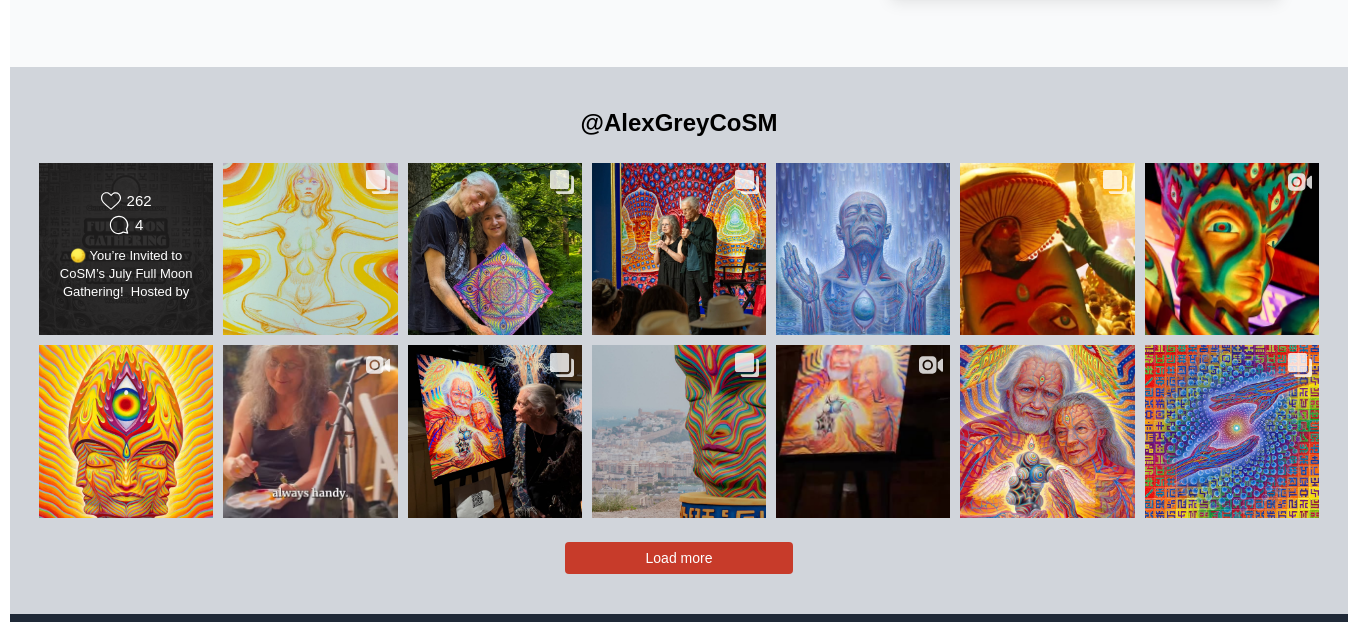 scroll, scrollTop: 4081, scrollLeft: 0, axis: vertical 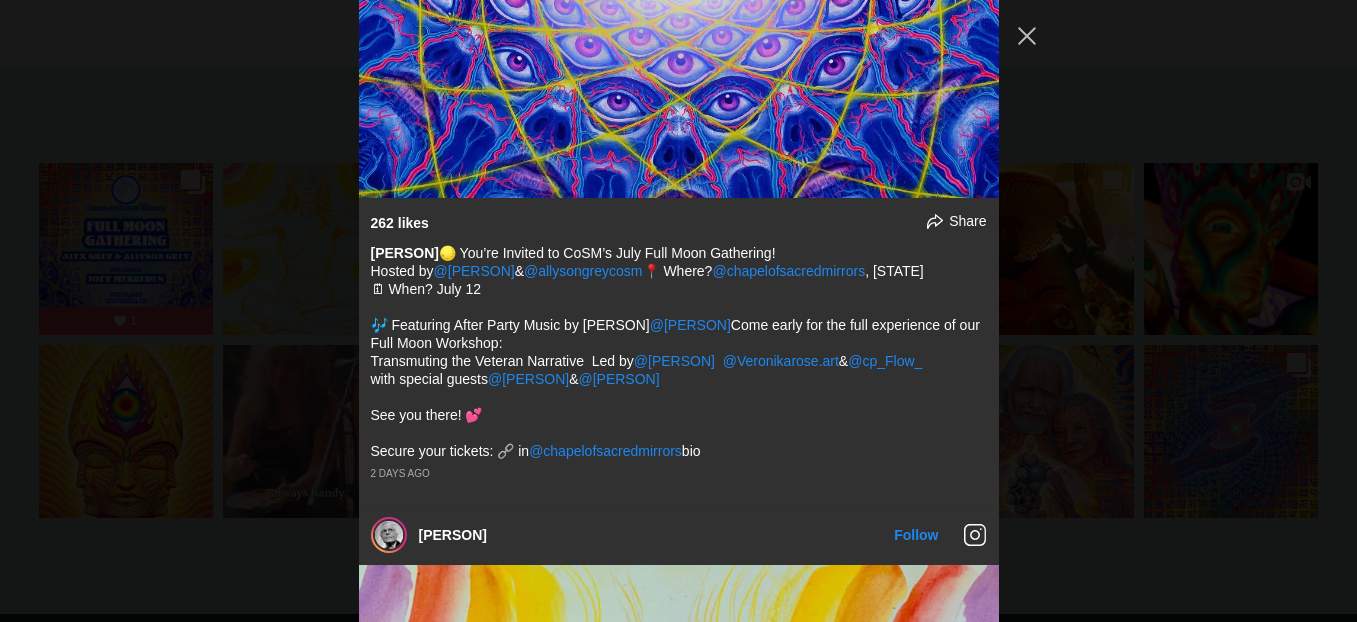 click on "Share" at bounding box center [967, 221] 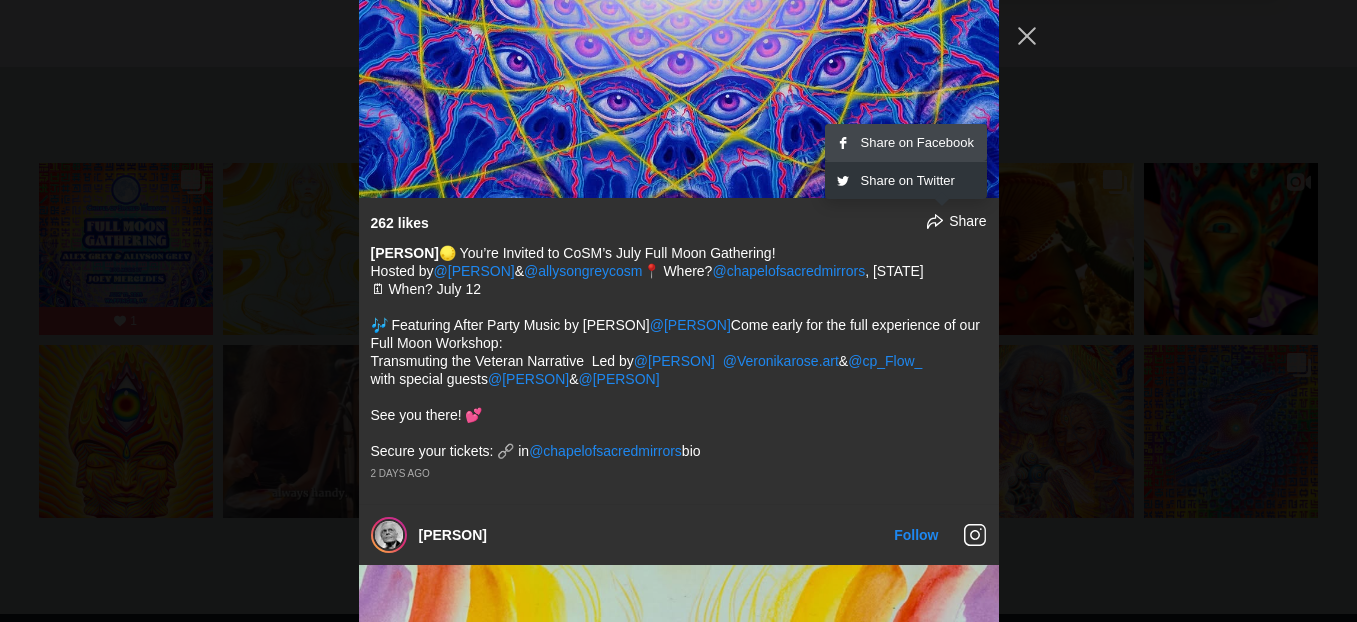 click on "Share on Facebook" at bounding box center [917, 142] 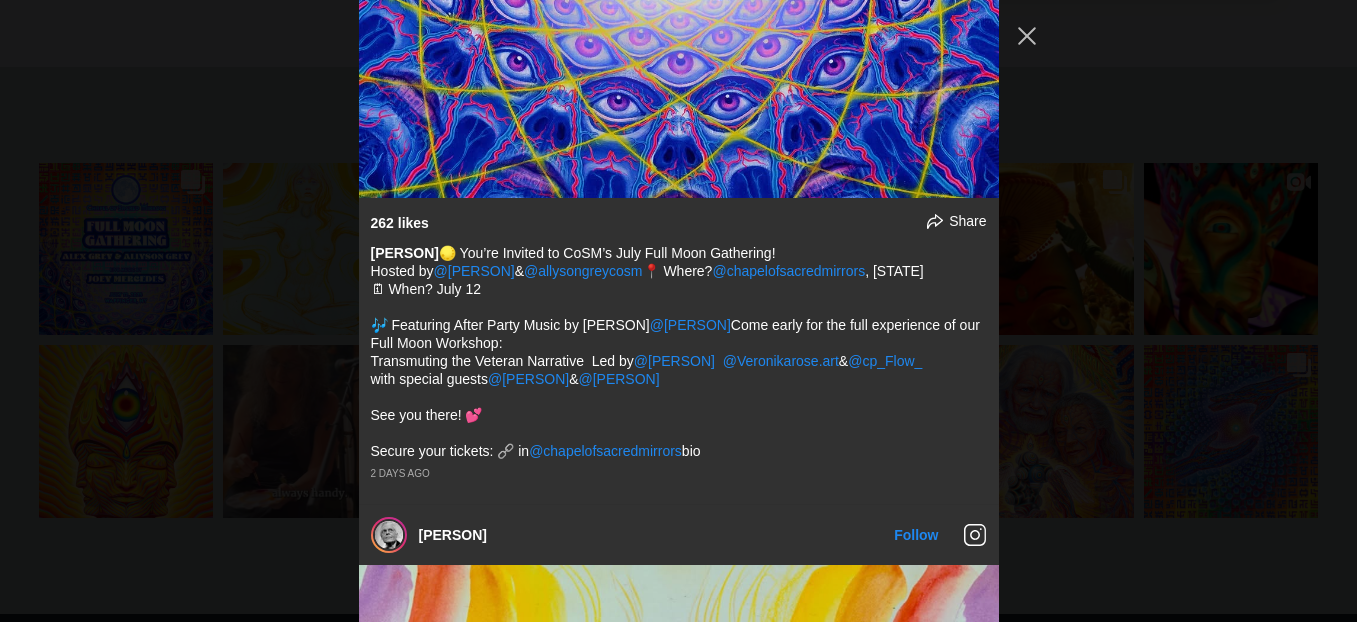 click on "alexgreycosm
Follow" at bounding box center (678, 311) 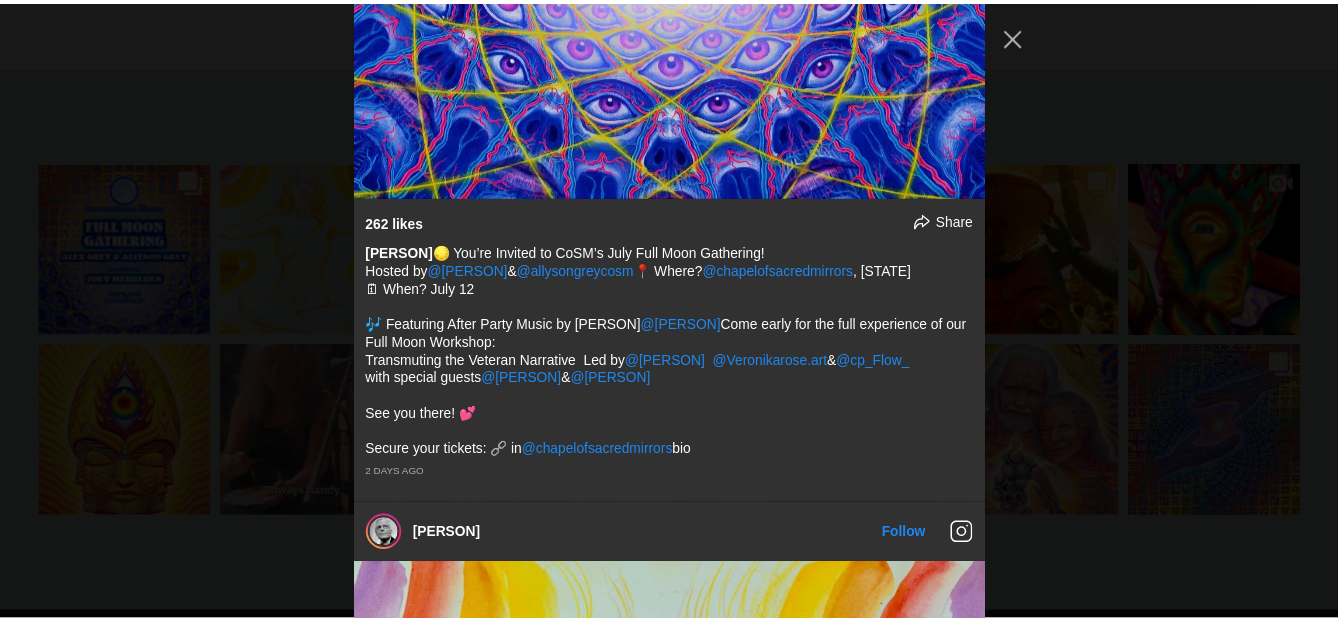 scroll, scrollTop: 4066, scrollLeft: 0, axis: vertical 